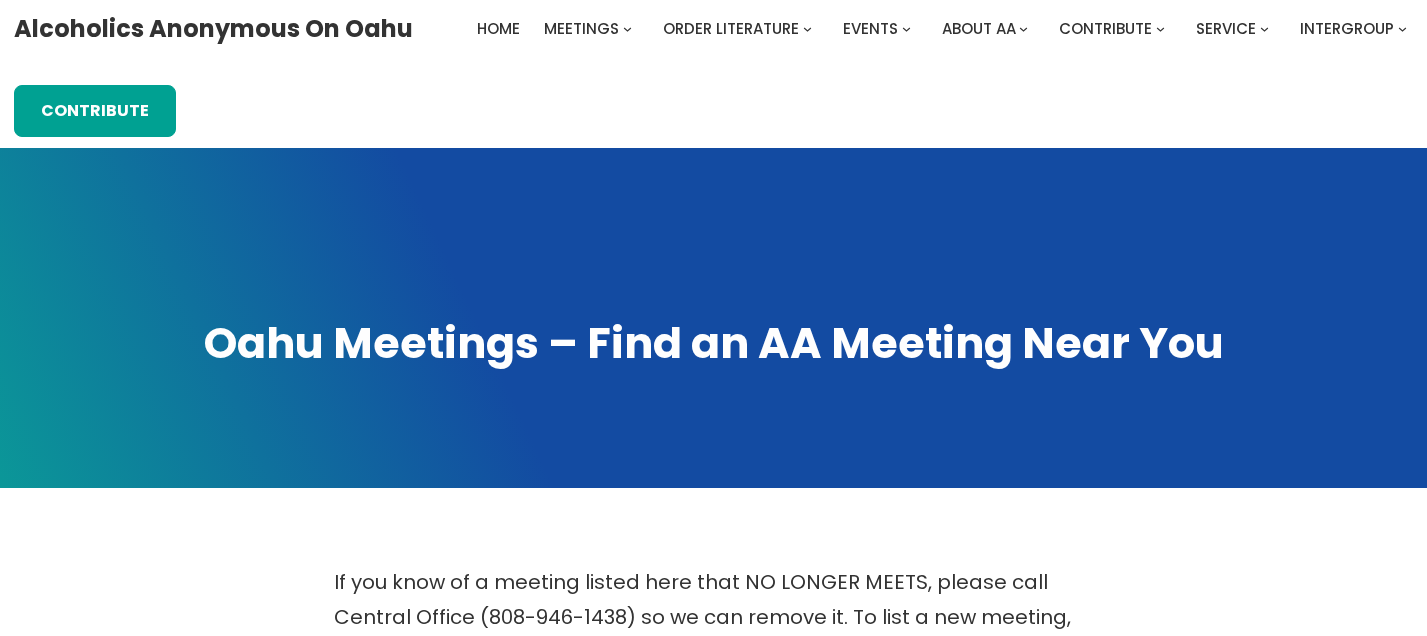 scroll, scrollTop: 0, scrollLeft: 0, axis: both 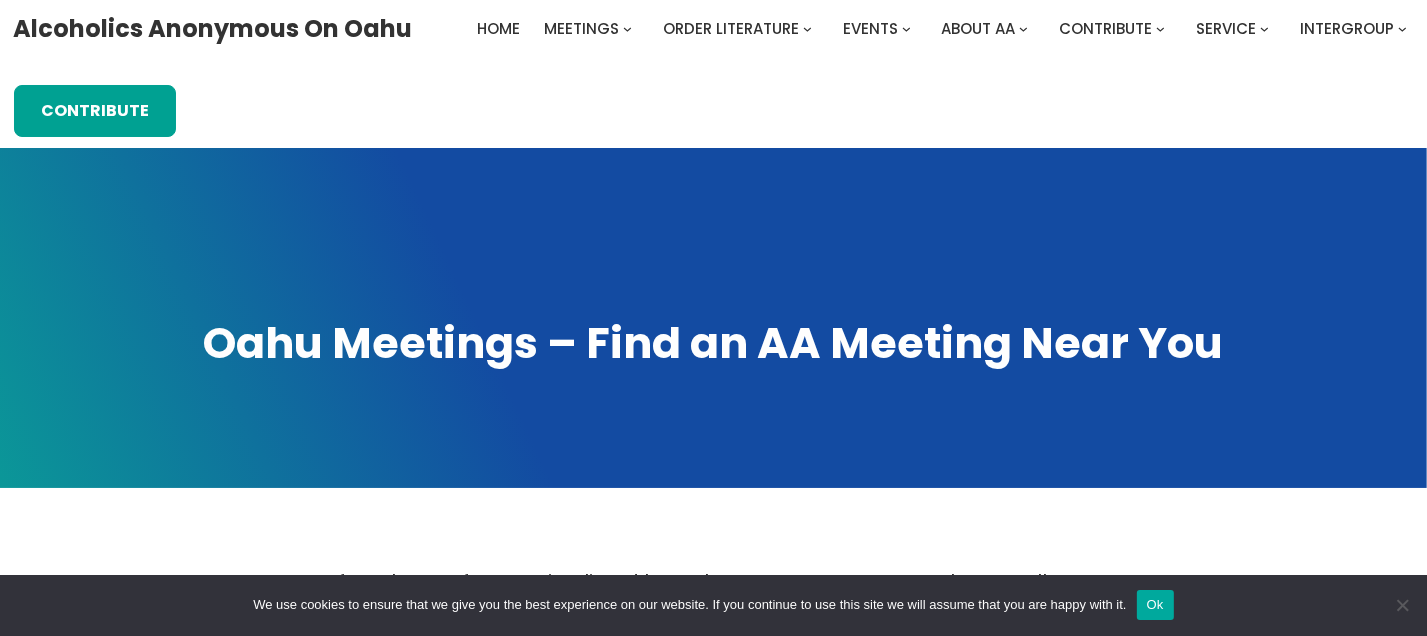 click on "Alcoholics Anonymous on Oahu
Home Meetings Physical Meetings Online Meetings Printable Meeting Schedules A.A. Meeting Add/Change Form Virtual Meeting Help verify attendance Order Literature Available Links: Big Book How It Works Literature Order Form The Promises Traditions Checklist 12 Traditions ORDER FORM My account My Cart Events Calendar Submit Your Event AA related events will be posted provided that they conform to the Twelve Traditions. Acceptable events would include but not be limited to the following: 1. Intergroup events (Founders Day, I.G. Round-up) 2. Area events 3. District events (alcathons) 4. Registered Homegroup events (dances, campouts, picnics) 5. AA Conventions or Conferences provided they have no outside affiliations. [contact-form 2 “Event”] About AA What Is A.A. Contribute BY Credit card BY CHECK 7th Tradition Best Practices Group Treasurer Template Service Accessibilities Area Committees 24 Hour Helpline 12 Step Work" at bounding box center (714, 74) 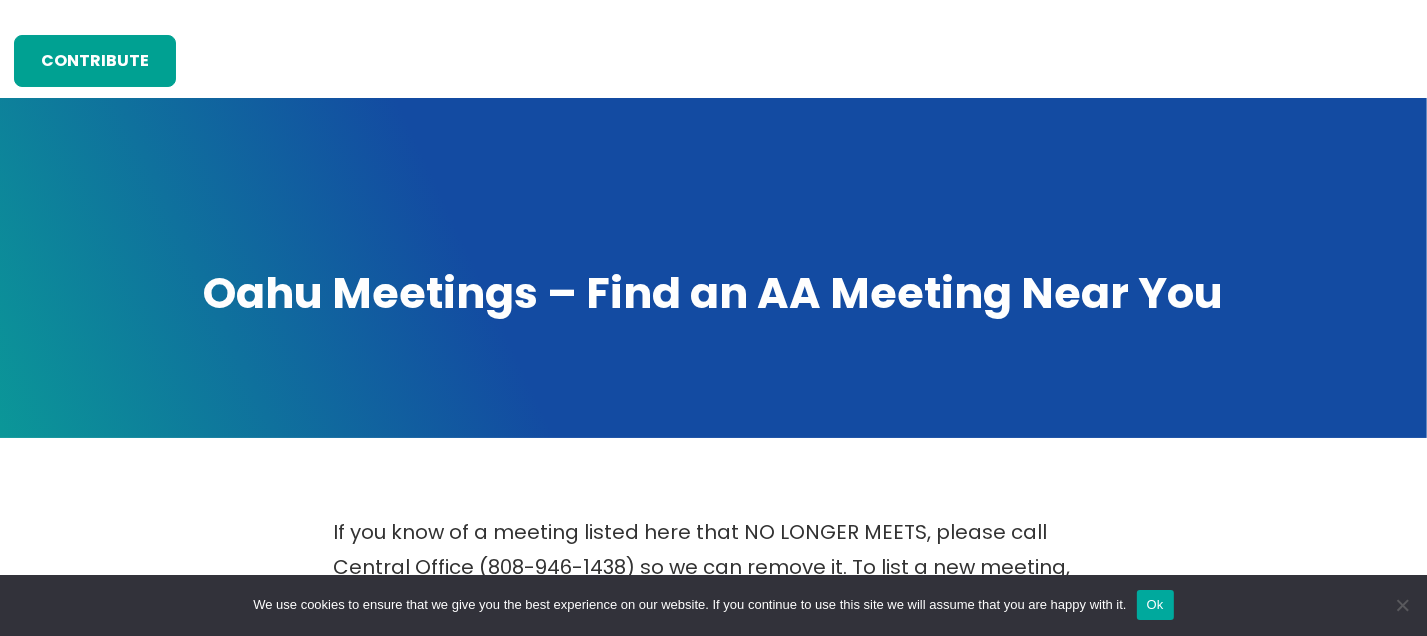 click at bounding box center (713, 268) 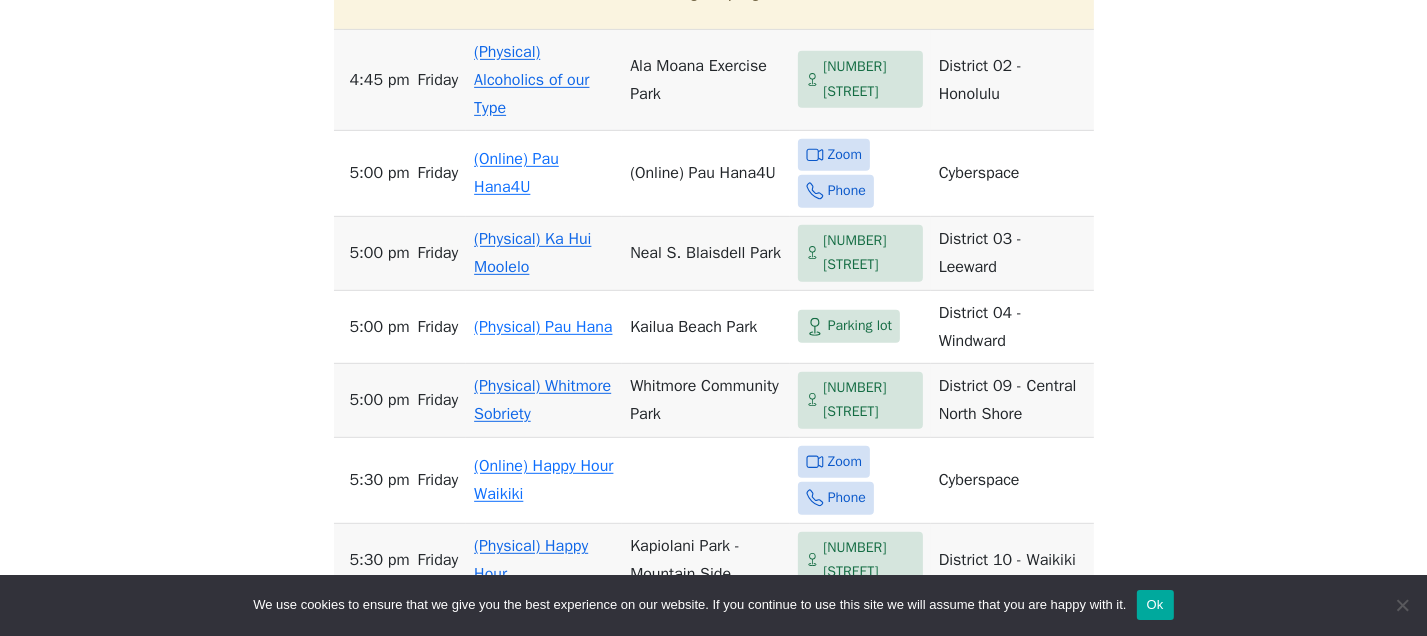 scroll, scrollTop: 907, scrollLeft: 0, axis: vertical 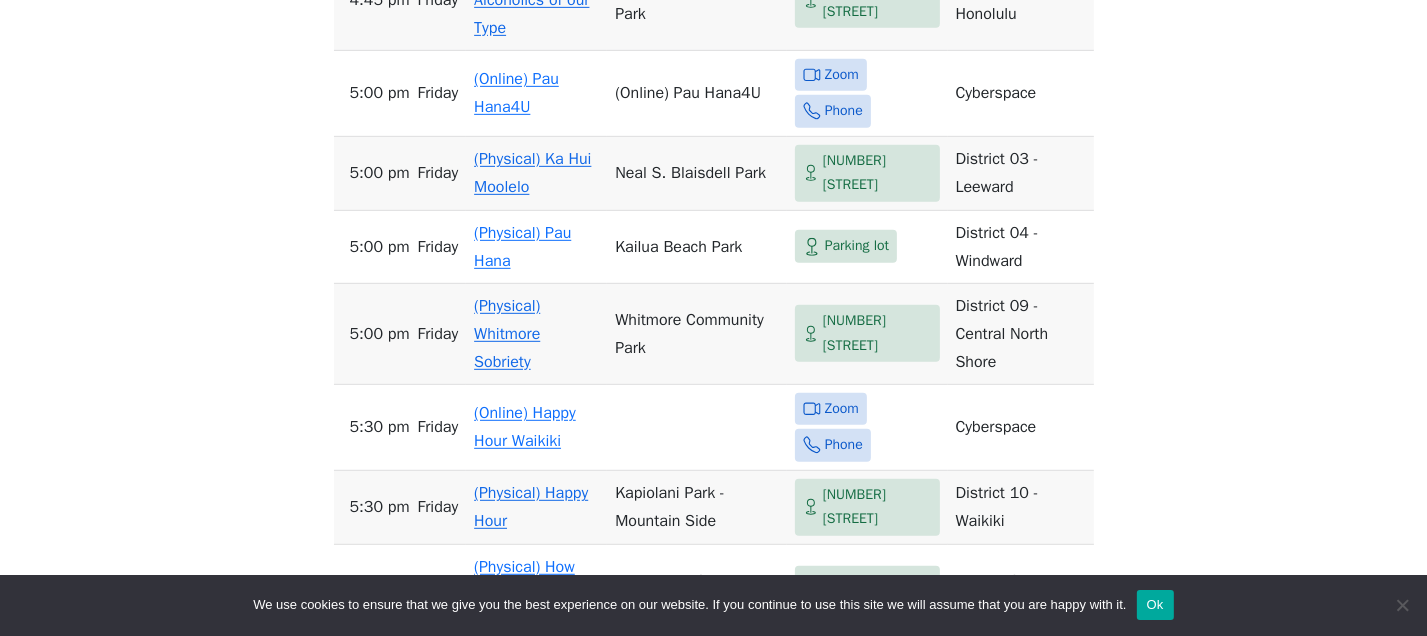 click on "(Physical) Whitmore Sobriety" at bounding box center (536, 334) 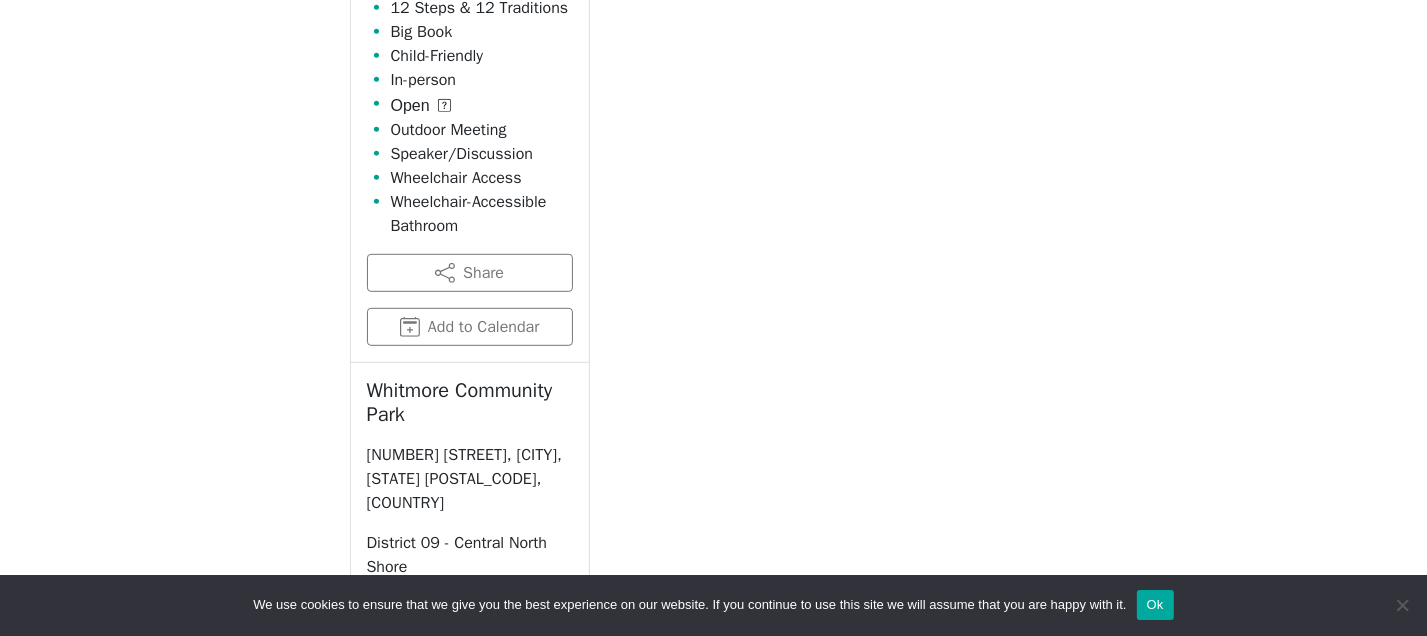 scroll, scrollTop: 722, scrollLeft: 0, axis: vertical 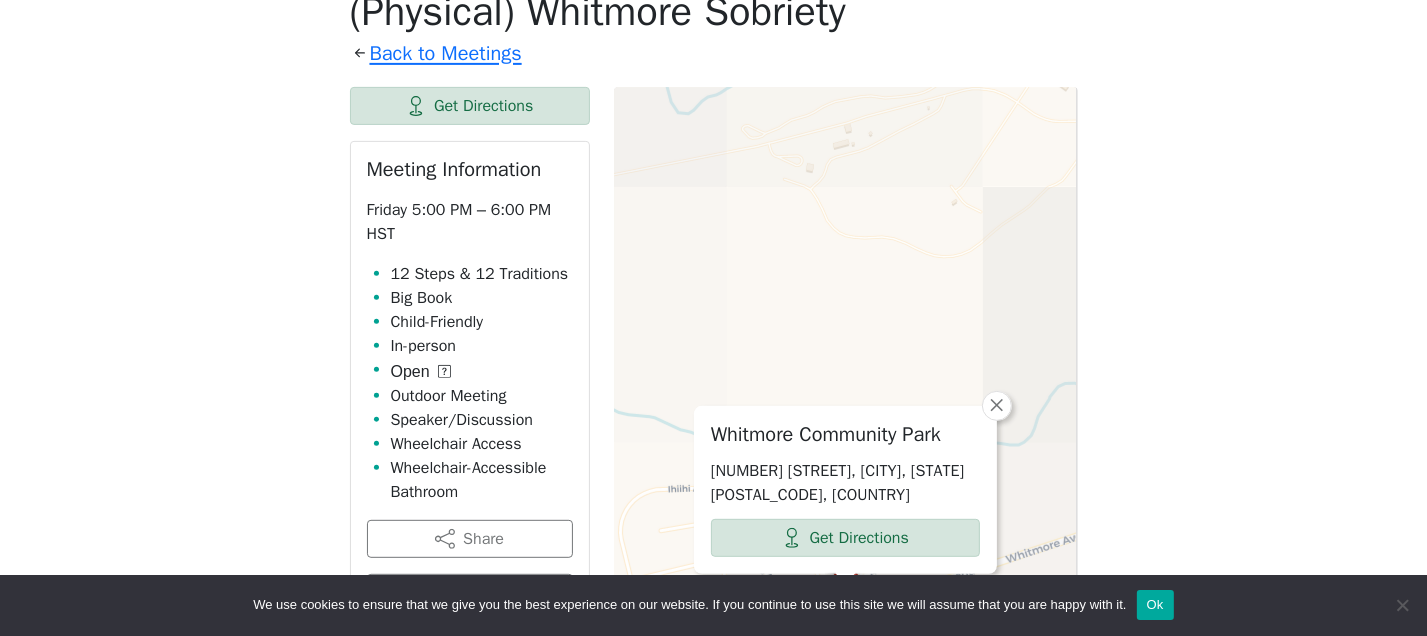 click on "Get Directions Meeting Information Friday 5:00 PM – 6:00 PM HST 12 Steps & 12 Traditions Big Book Child-Friendly In-person Open Outdoor Meeting Speaker/Discussion Wheelchair Access Wheelchair-Accessible Bathroom Share Add to Calendar Whitmore Community Park 1259 Whitmore Ave, Wahiawa, HI 96786, USA District 09 - Central North Shore Across from the gym, in the park next to the restrooms. This listing is provided by: Alcoholics Anonymous on Oahu oahuaa.org Update Meeting Info Updated 3/14/2025 Whitmore Community Park 1259 Whitmore Ave, Wahiawa, HI 96786, USA Get Directions ×  Leaflet   |  ©  OpenStreetMap  contributors ©  CARTO" at bounding box center (714, 643) 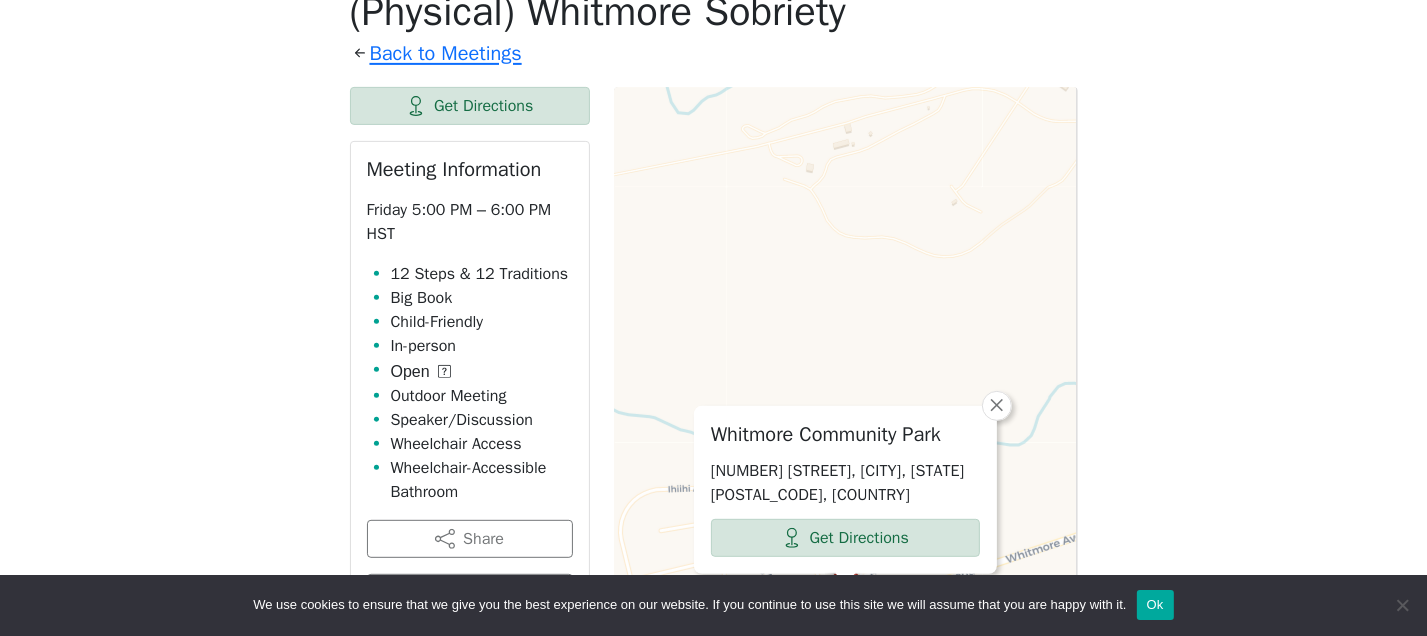 drag, startPoint x: 591, startPoint y: 374, endPoint x: 692, endPoint y: 393, distance: 102.77159 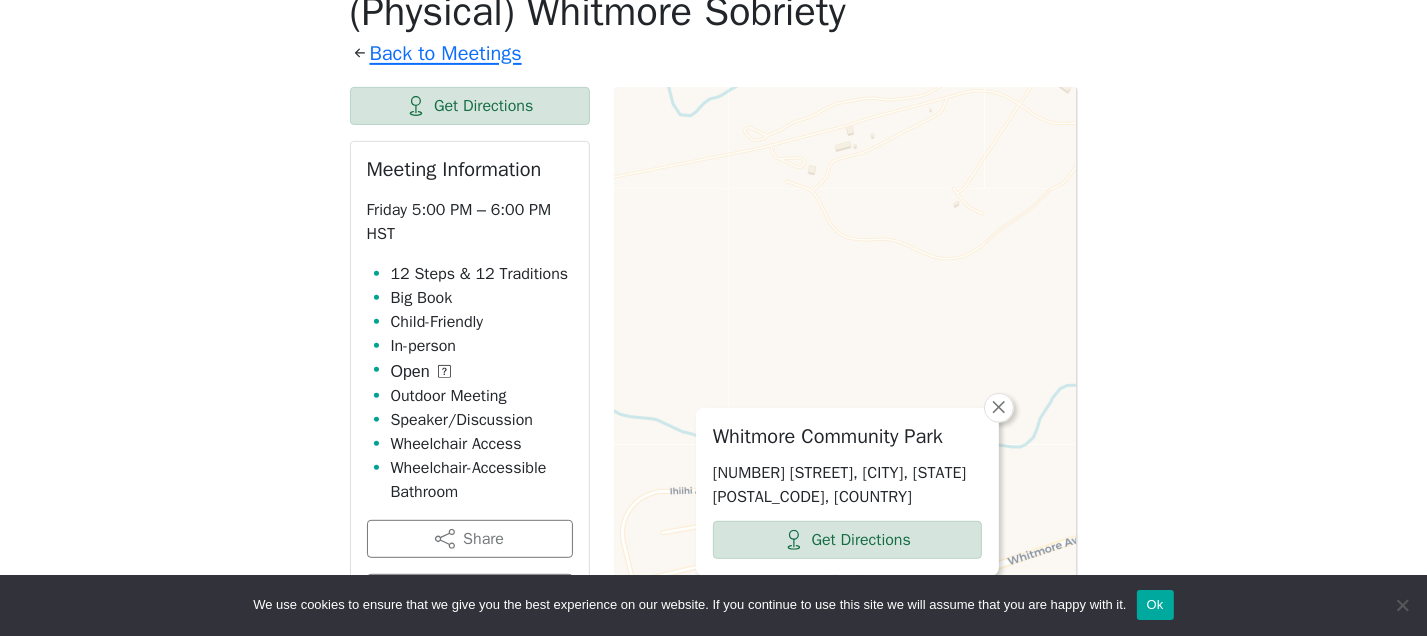 click on "Whitmore Community Park 1259 Whitmore Ave, Wahiawa, HI 96786, USA Get Directions ×  Leaflet   |  ©  OpenStreetMap  contributors ©  CARTO" at bounding box center (846, 587) 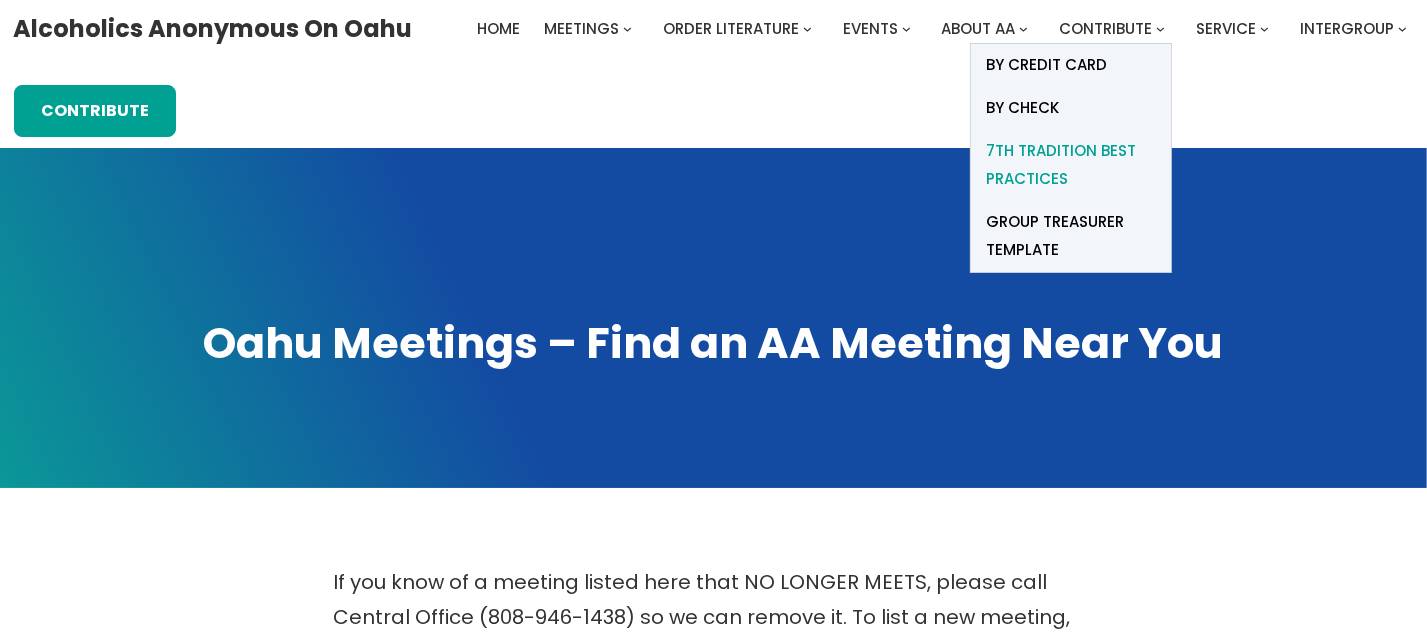 scroll, scrollTop: 722, scrollLeft: 0, axis: vertical 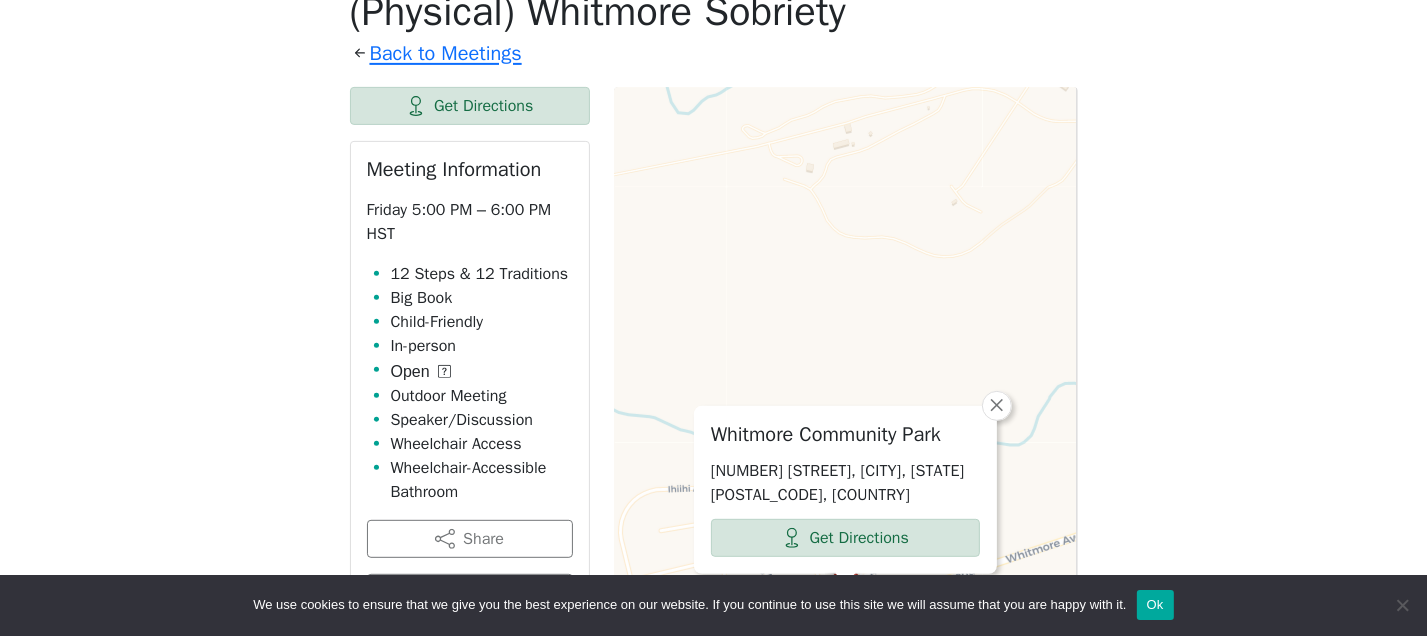 click on "[PARK_NAME] [NUMBER] [STREET], [CITY], [STATE] [POSTAL_CODE], [COUNTRY] Get Directions ×  Leaflet   |  ©  OpenStreetMap  contributors ©  CARTO" at bounding box center [846, 587] 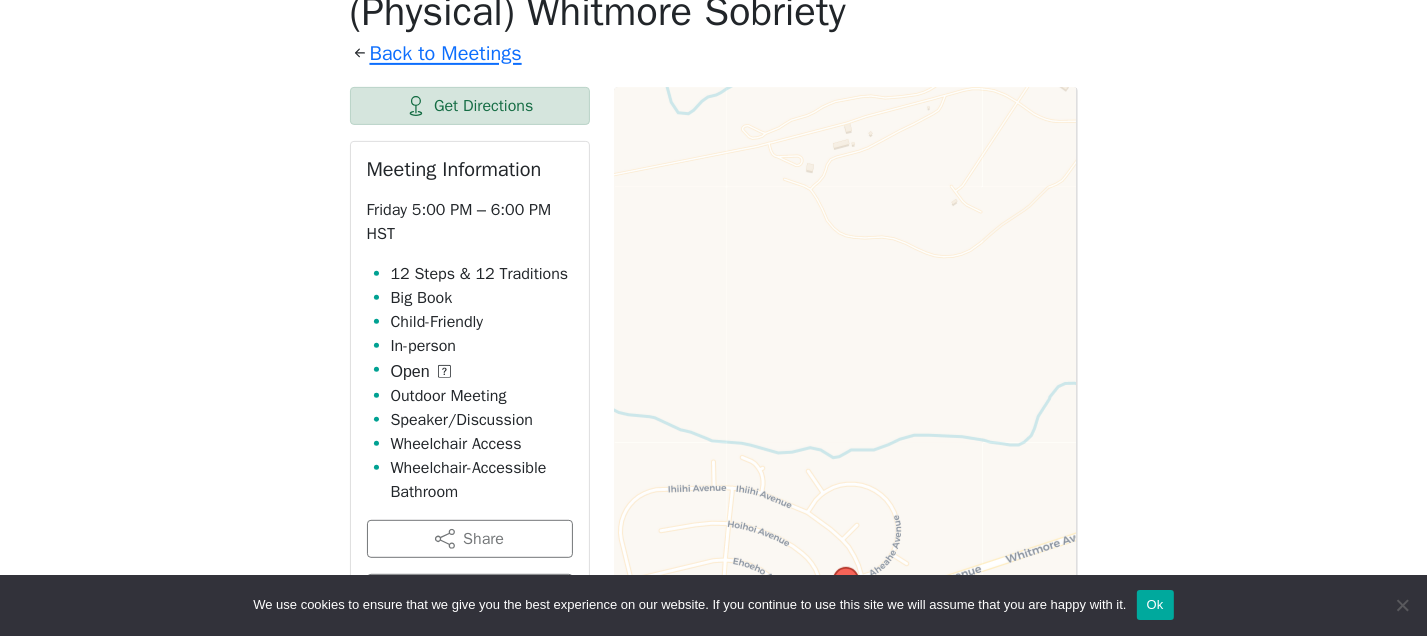 click on "Leaflet   |  ©  OpenStreetMap  contributors ©  CARTO" at bounding box center [846, 587] 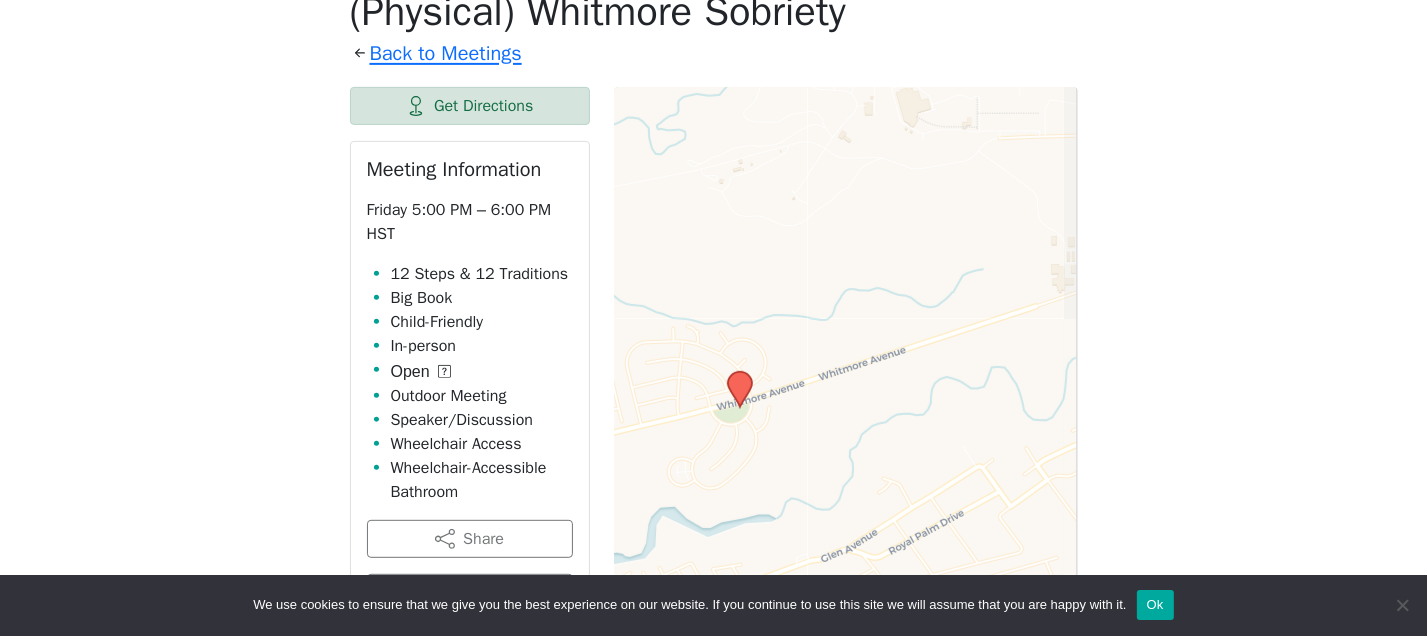 click on "Leaflet   |  ©  OpenStreetMap  contributors ©  CARTO" at bounding box center [846, 587] 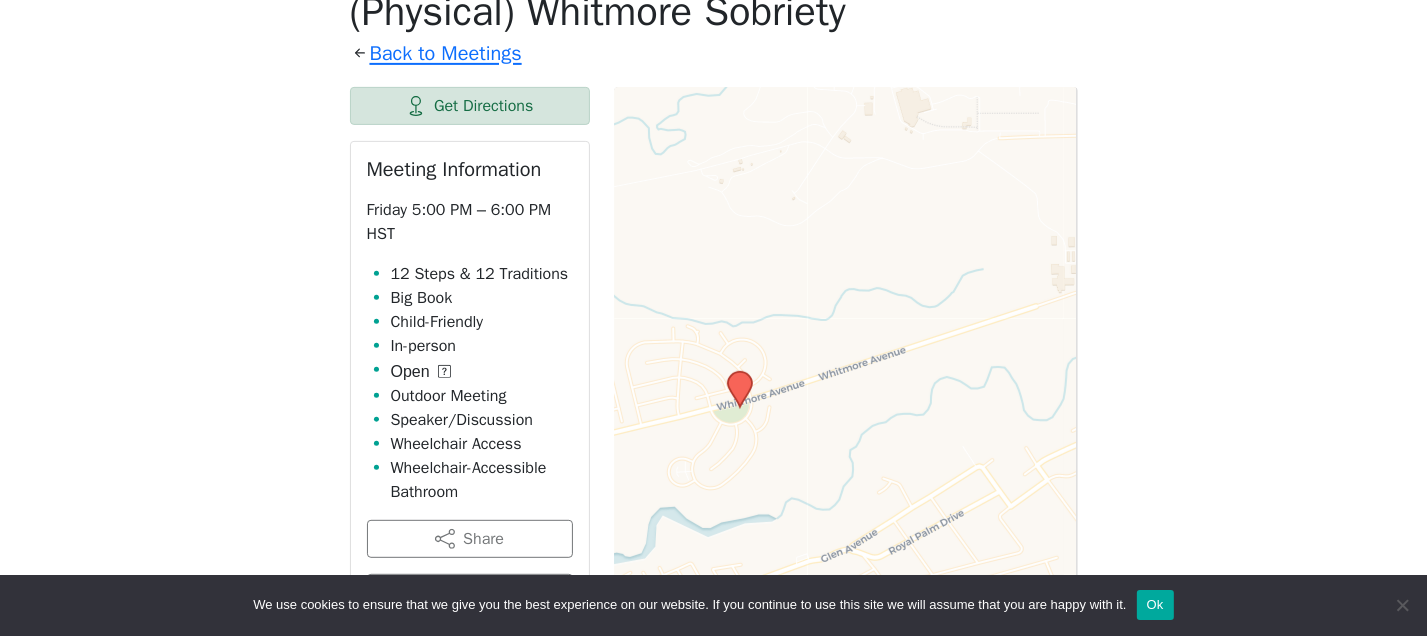 click on "Leaflet   |  ©  OpenStreetMap  contributors ©  CARTO" at bounding box center [846, 587] 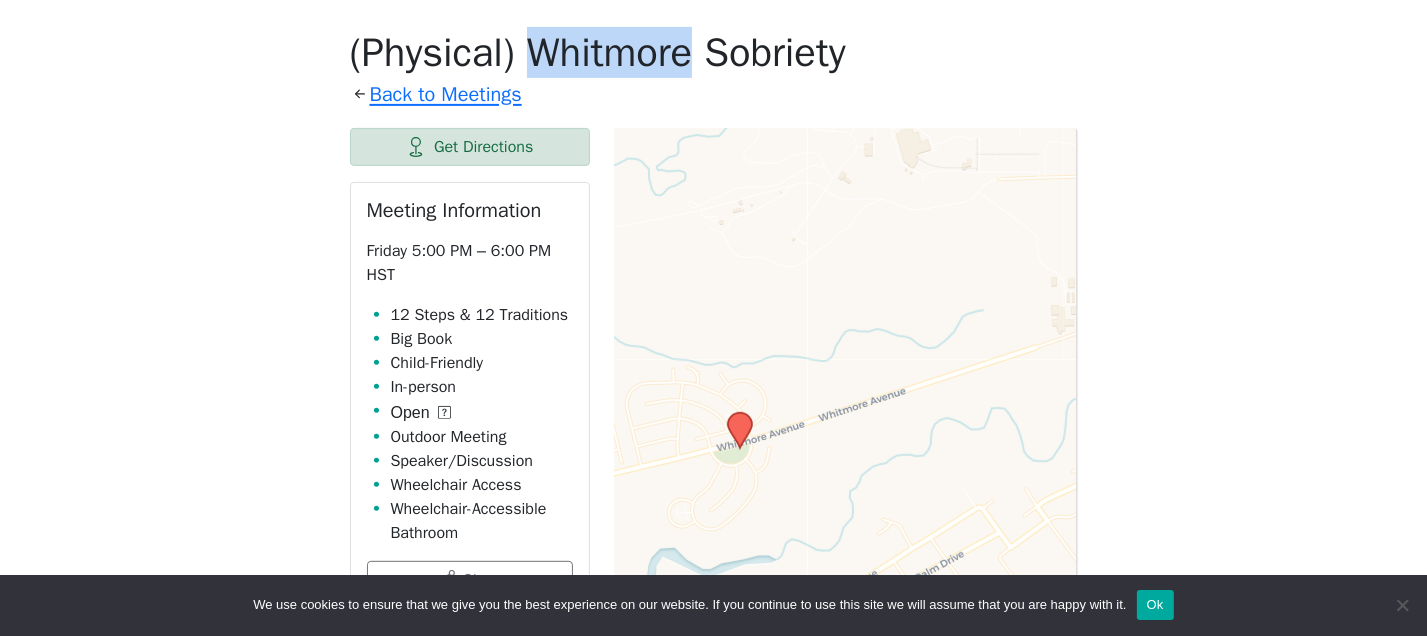 drag, startPoint x: 619, startPoint y: 55, endPoint x: 620, endPoint y: 11, distance: 44.011364 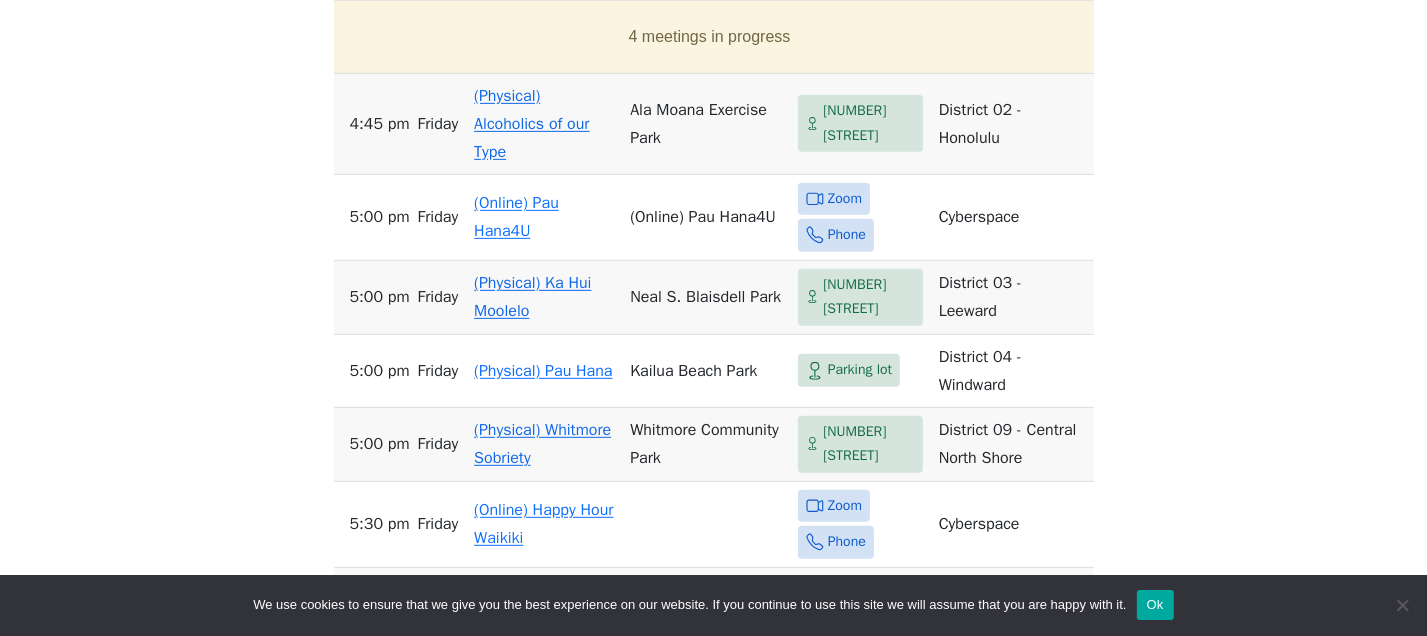 scroll, scrollTop: 863, scrollLeft: 0, axis: vertical 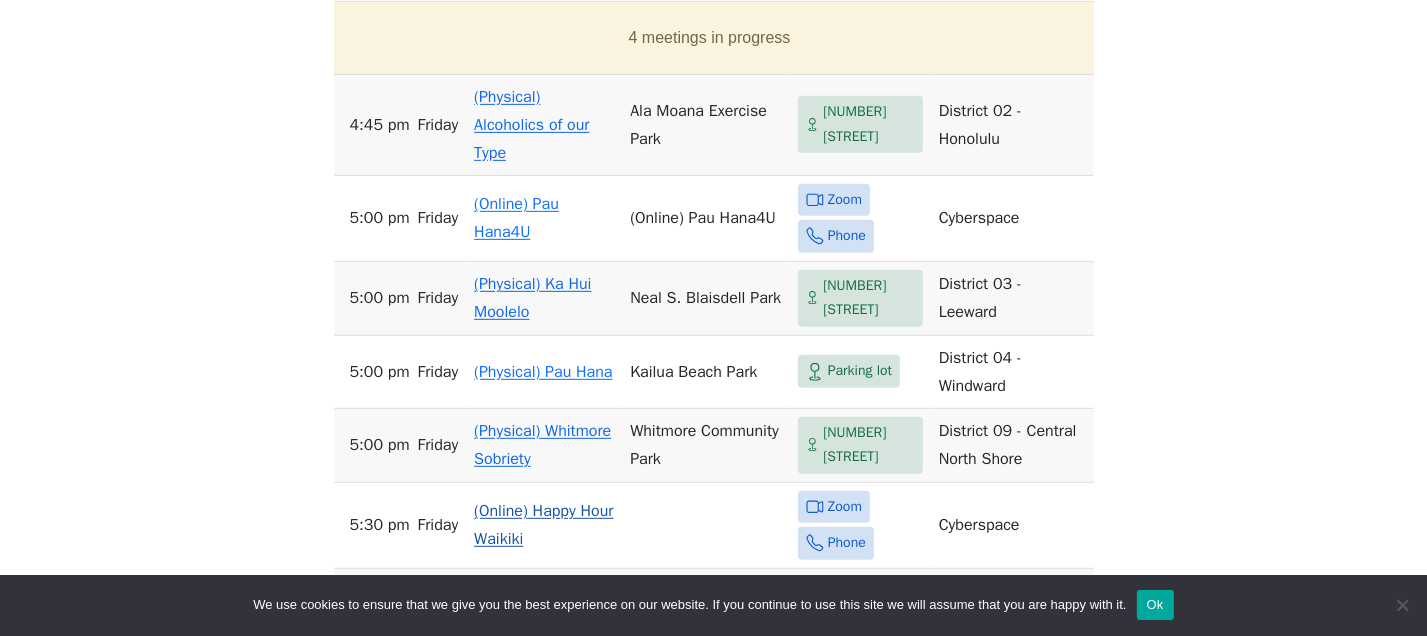 click on "Zoom" at bounding box center (845, 507) 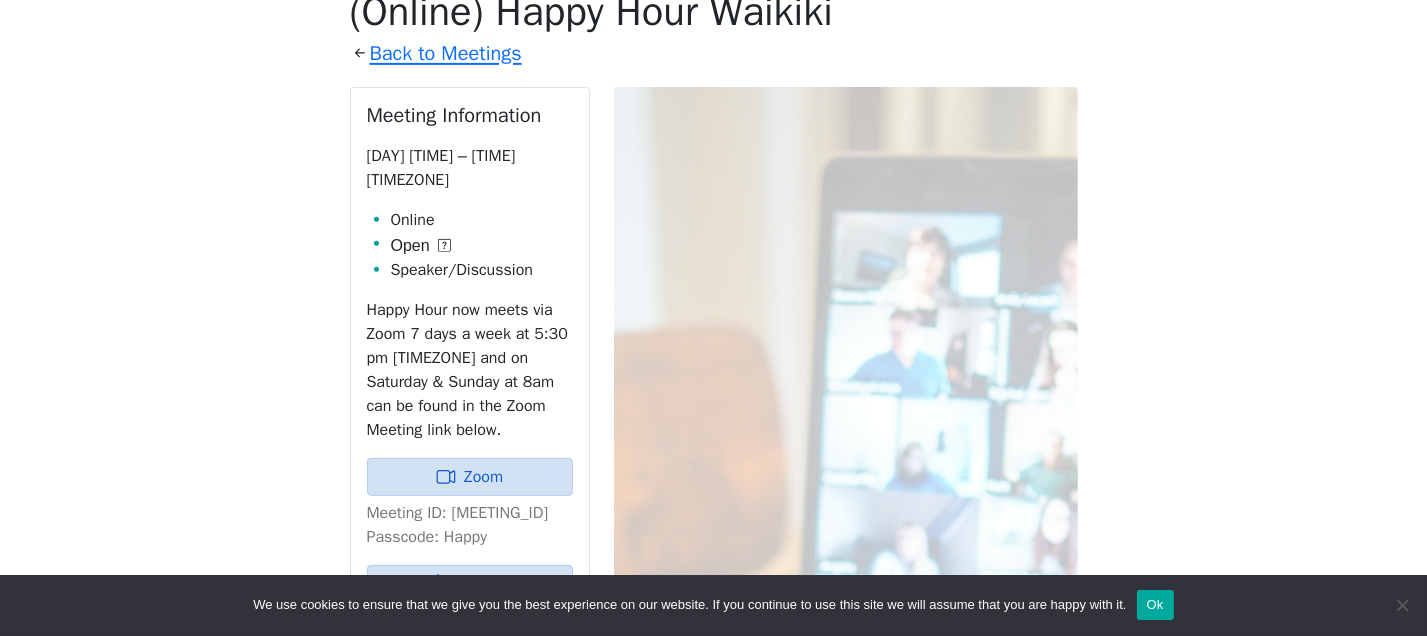 drag, startPoint x: 831, startPoint y: 551, endPoint x: 680, endPoint y: 422, distance: 198.6001 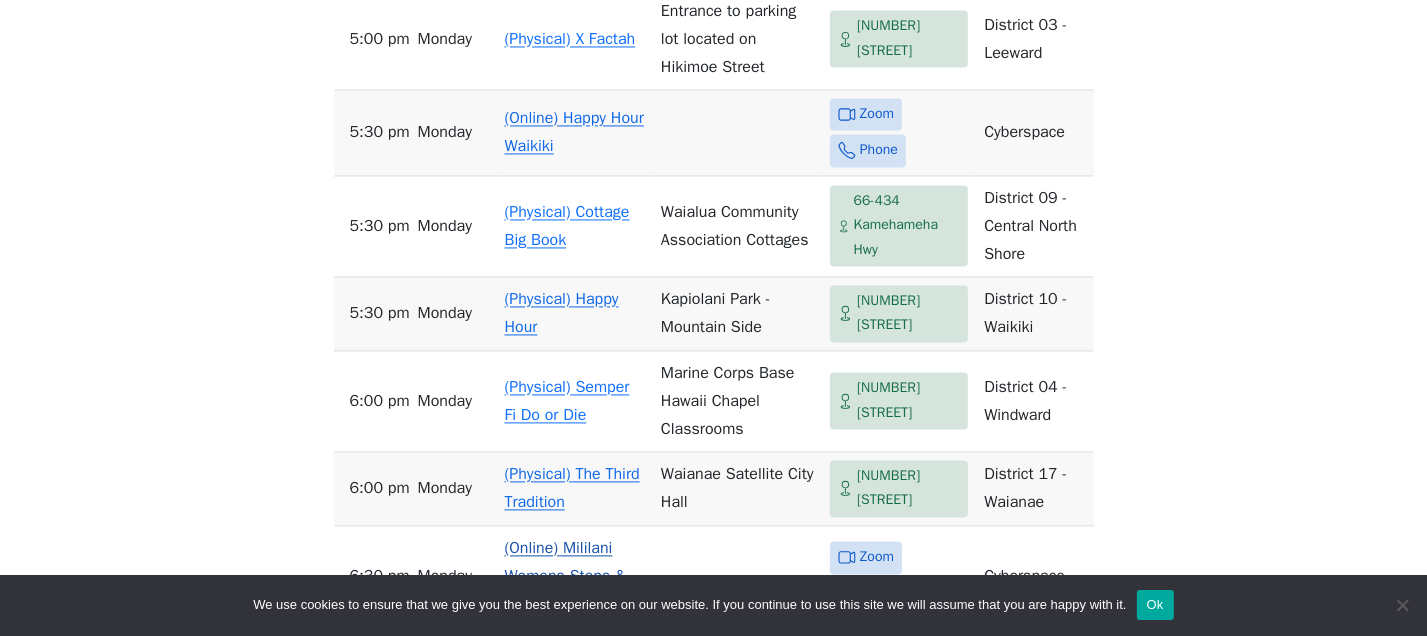scroll, scrollTop: 10938, scrollLeft: 0, axis: vertical 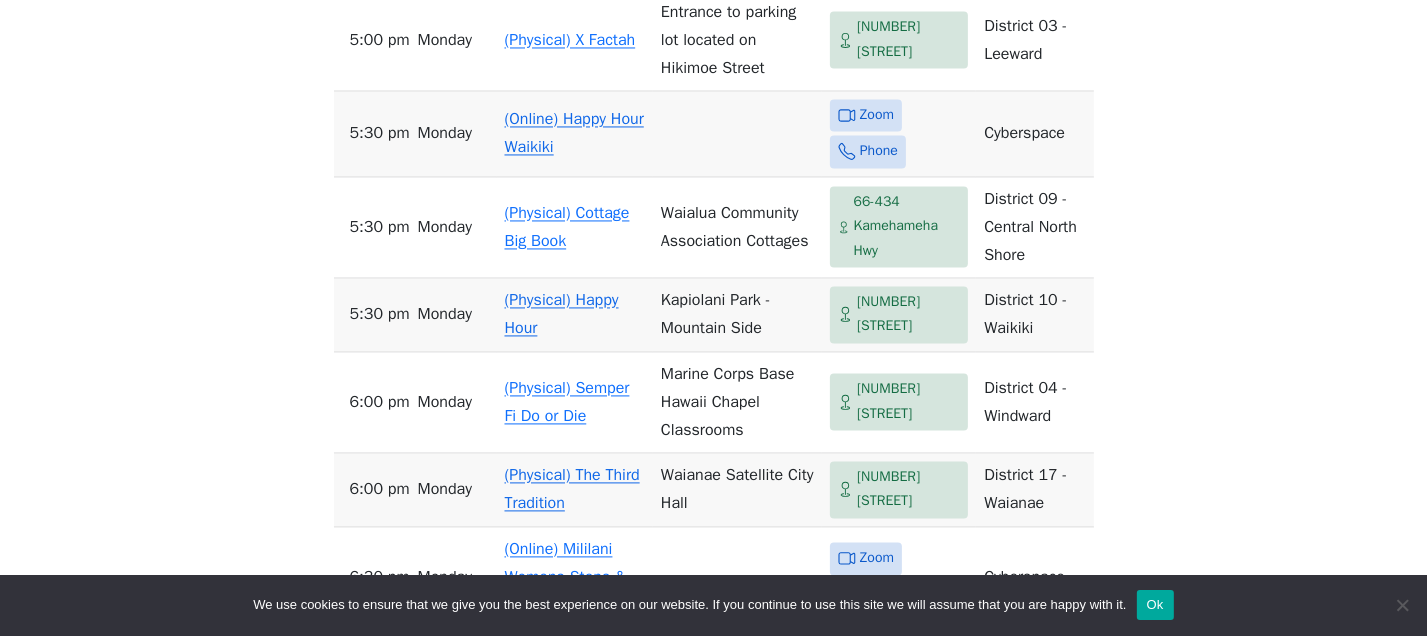 click on "(Online) Search for Serenity" at bounding box center (575, -295) 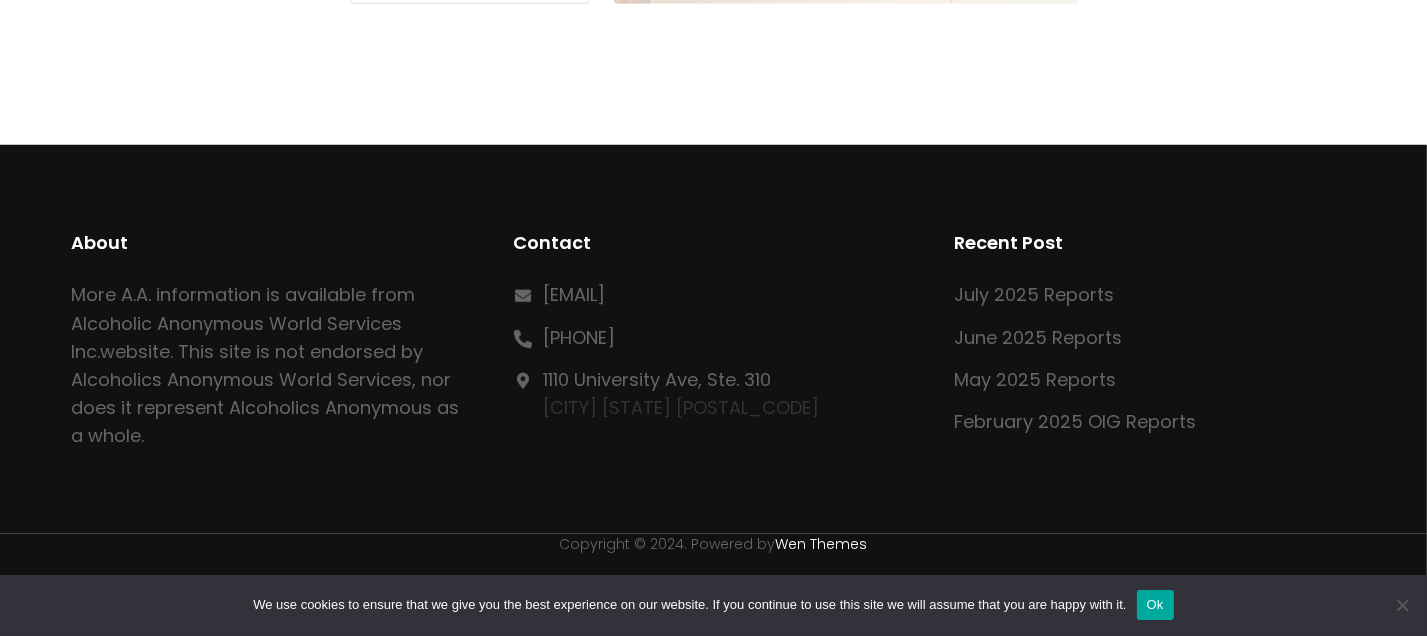 scroll, scrollTop: 722, scrollLeft: 0, axis: vertical 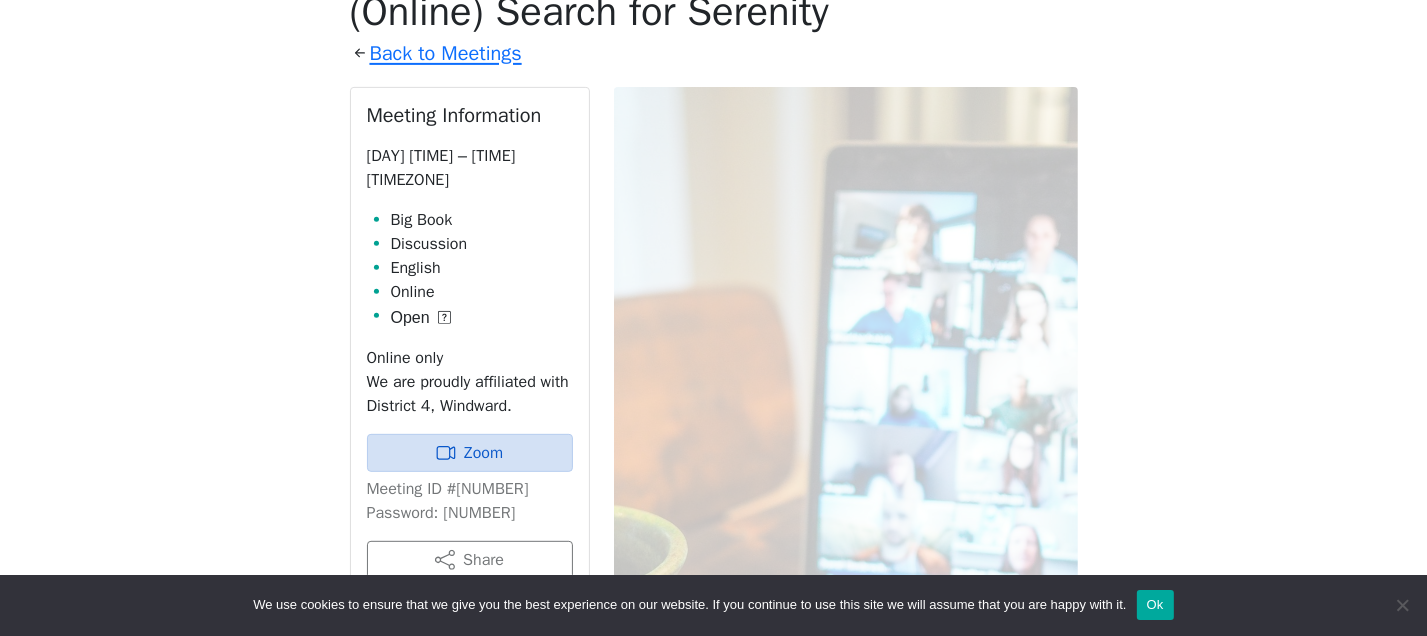 click at bounding box center [846, 506] 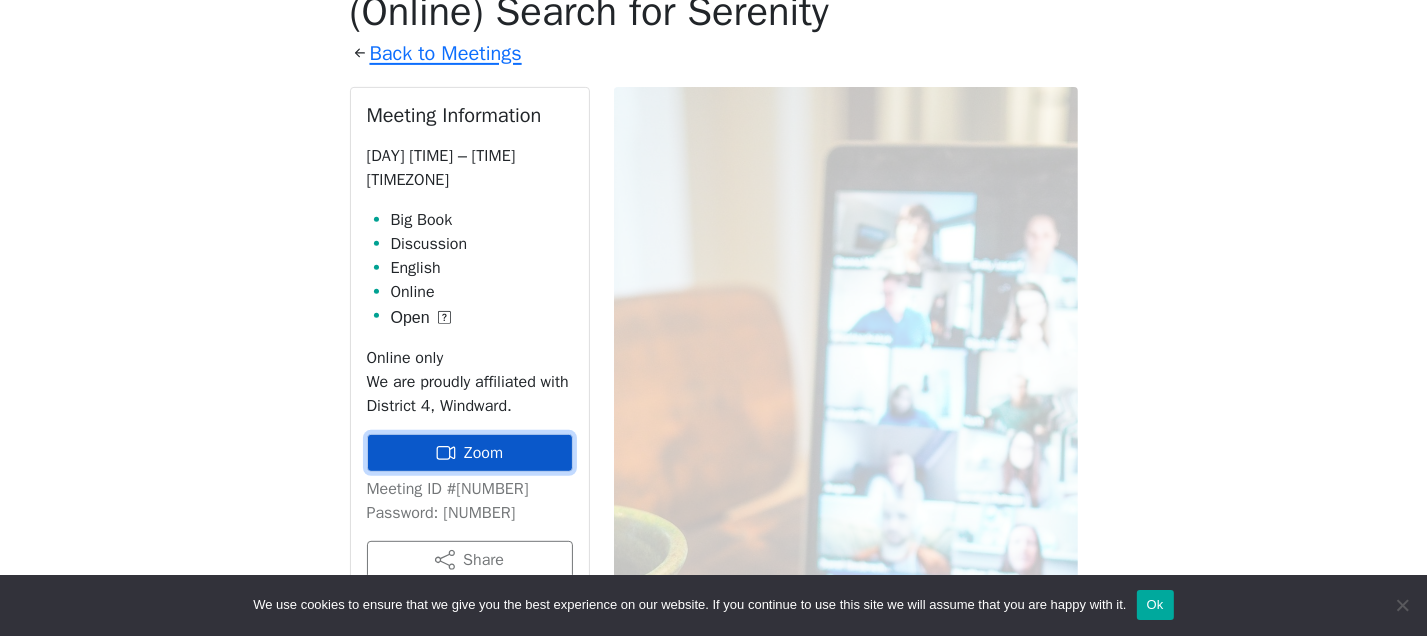 click on "Zoom" at bounding box center (470, 453) 